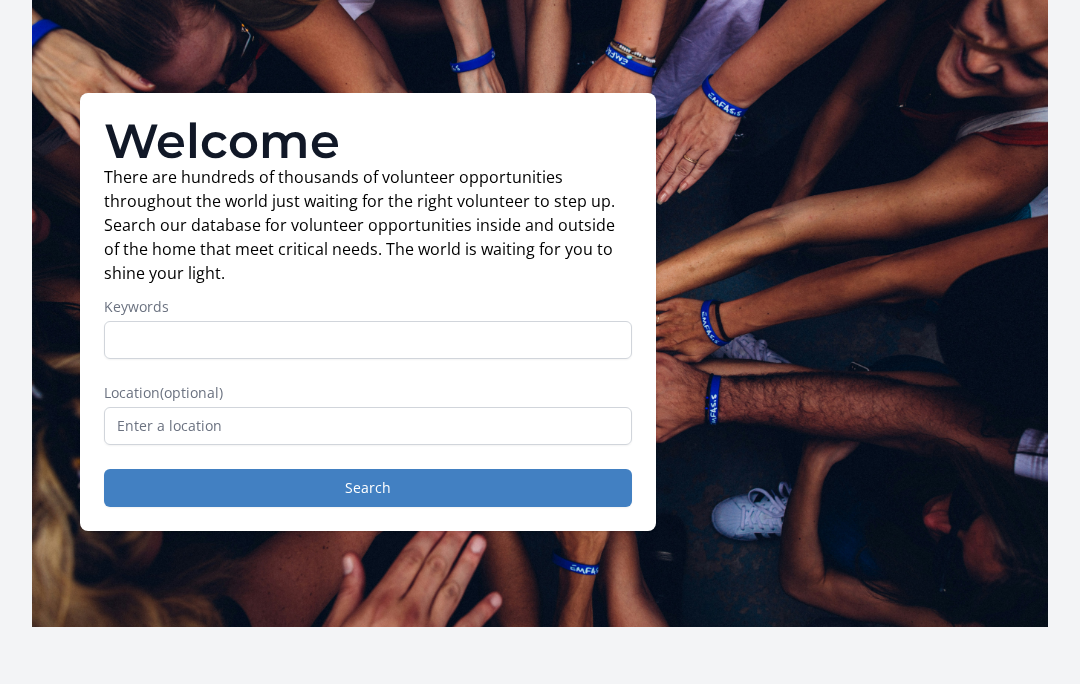 scroll, scrollTop: 0, scrollLeft: 0, axis: both 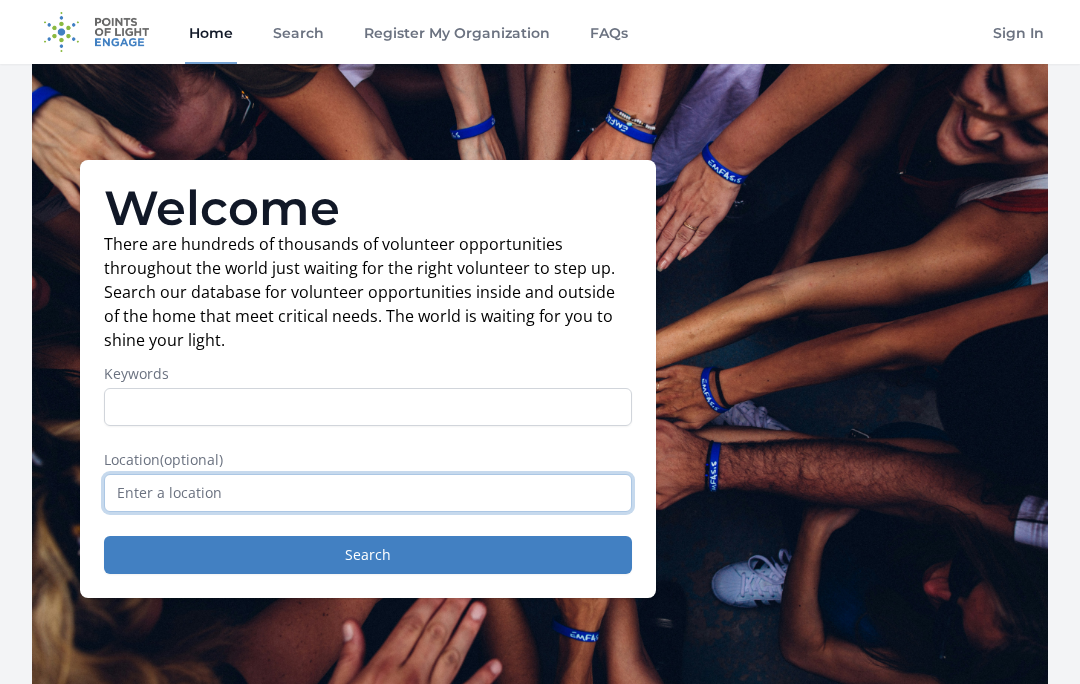 click at bounding box center (368, 493) 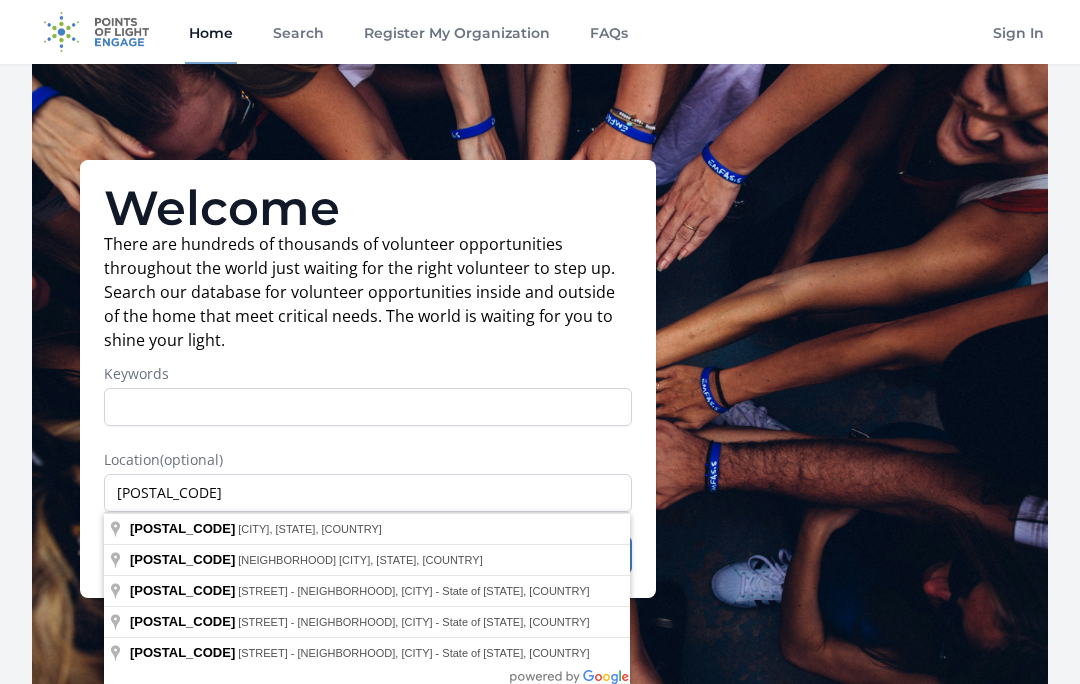 type on "Vienna, VA 22180, USA" 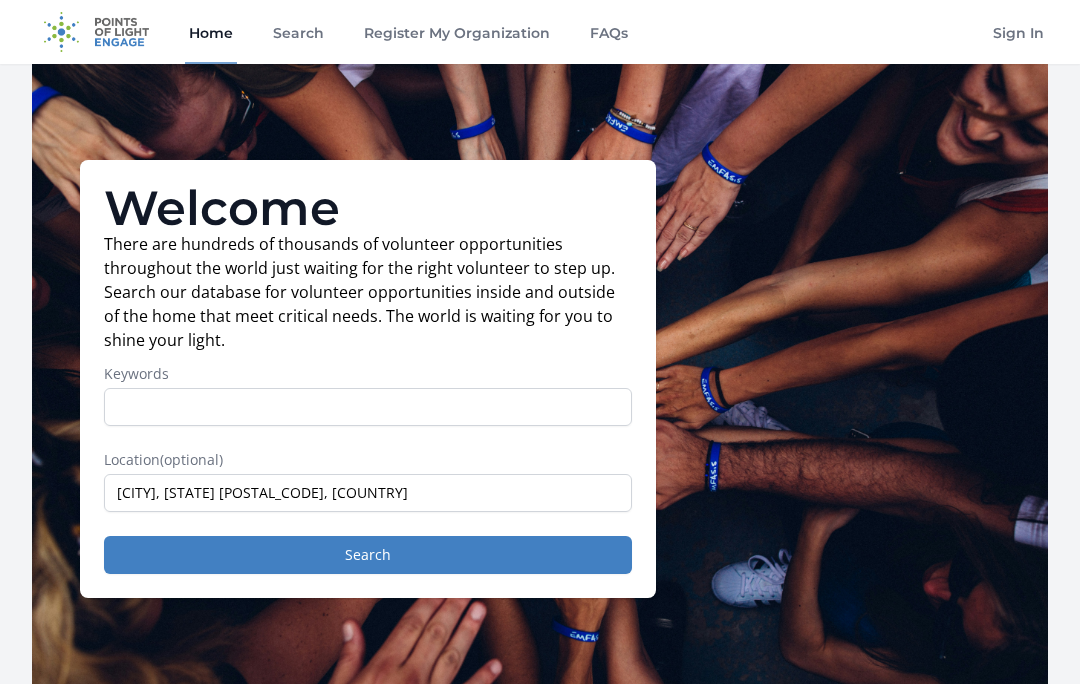 click on "Search" at bounding box center (368, 555) 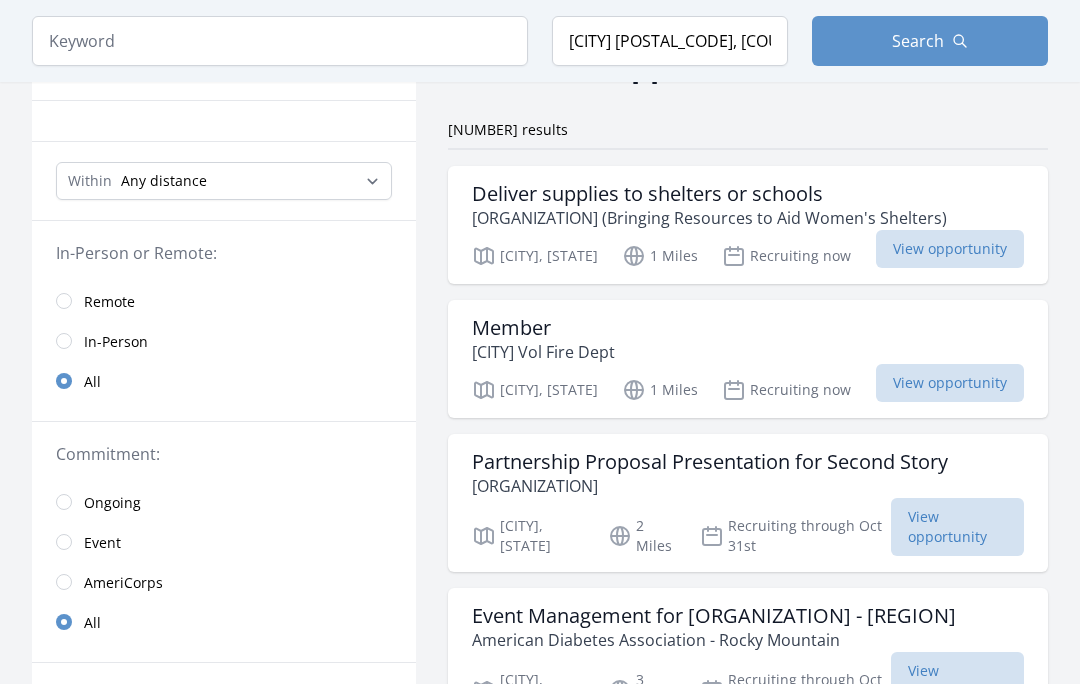 scroll, scrollTop: 129, scrollLeft: 0, axis: vertical 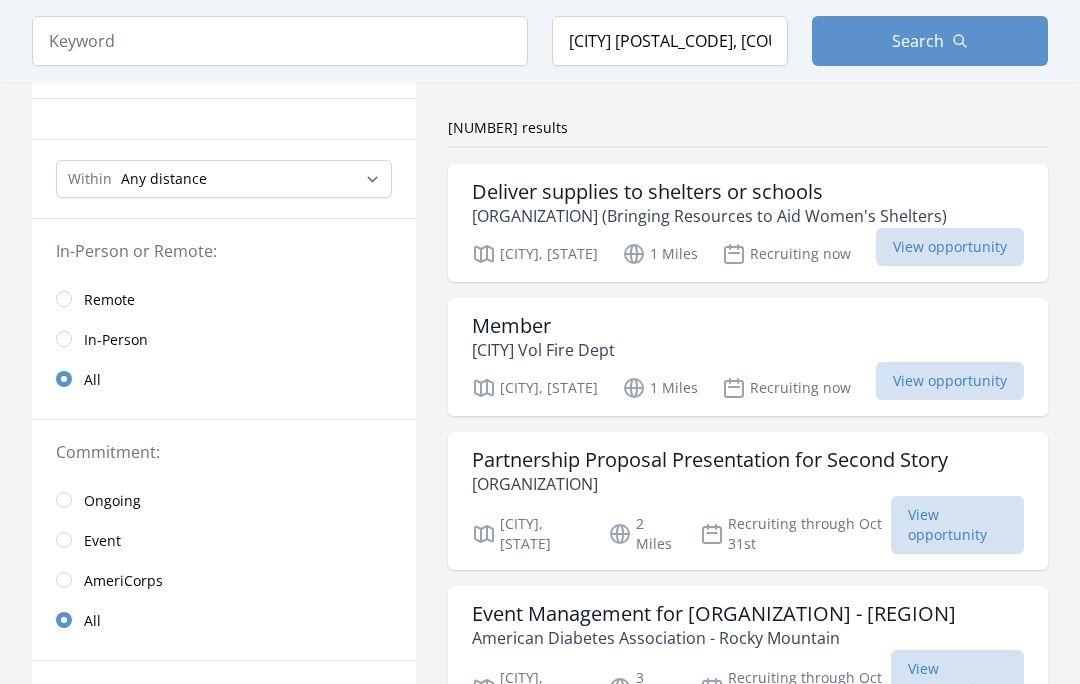 click on "View opportunity" at bounding box center [950, 247] 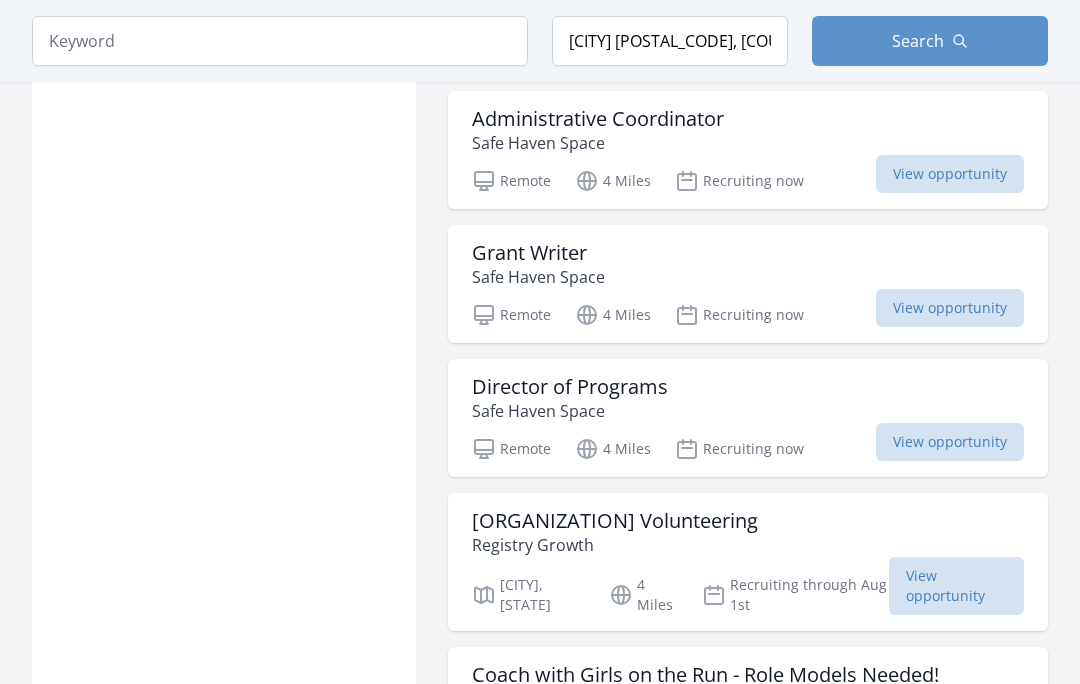 scroll, scrollTop: 2149, scrollLeft: 0, axis: vertical 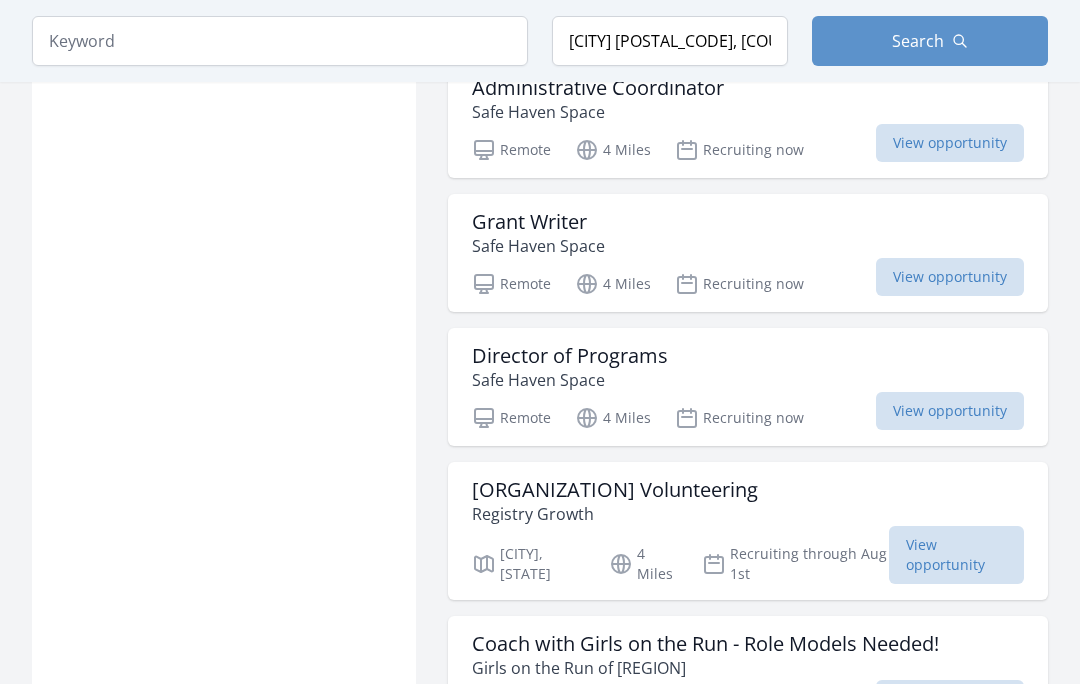 click on "View opportunity" at bounding box center (950, 277) 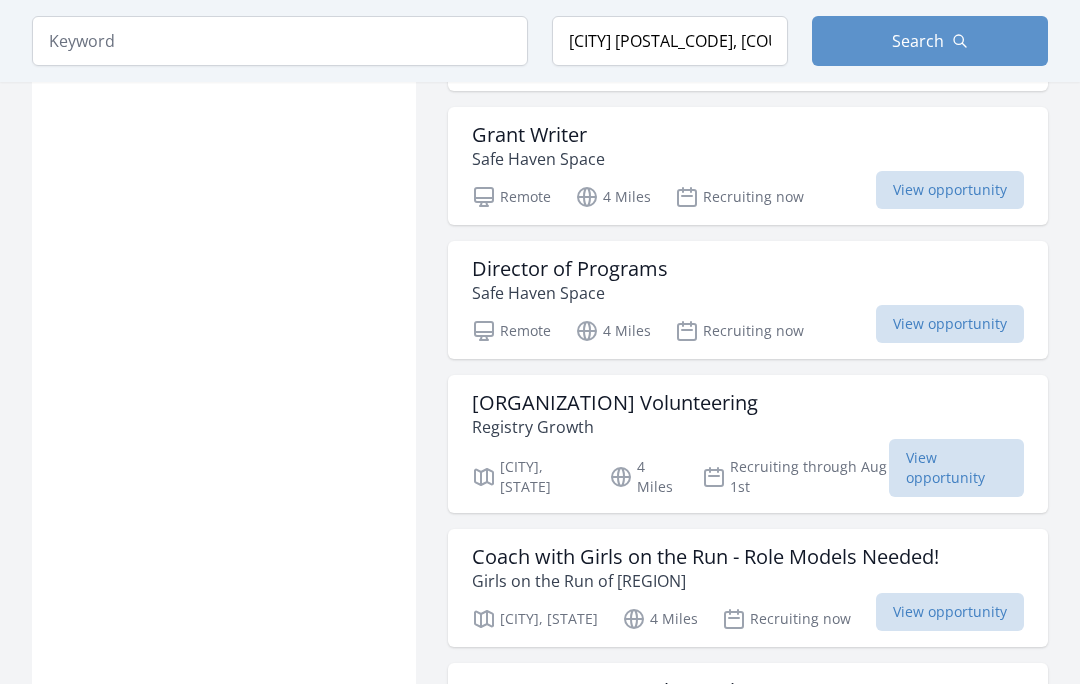 click on "View opportunity" at bounding box center [956, 468] 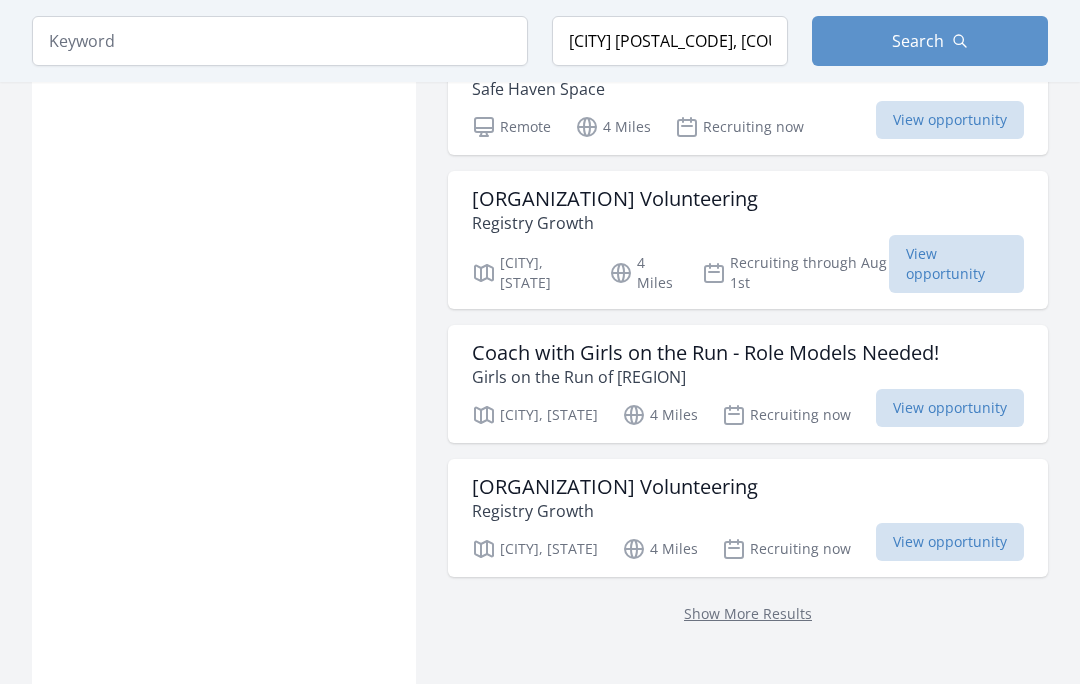 scroll, scrollTop: 2536, scrollLeft: 0, axis: vertical 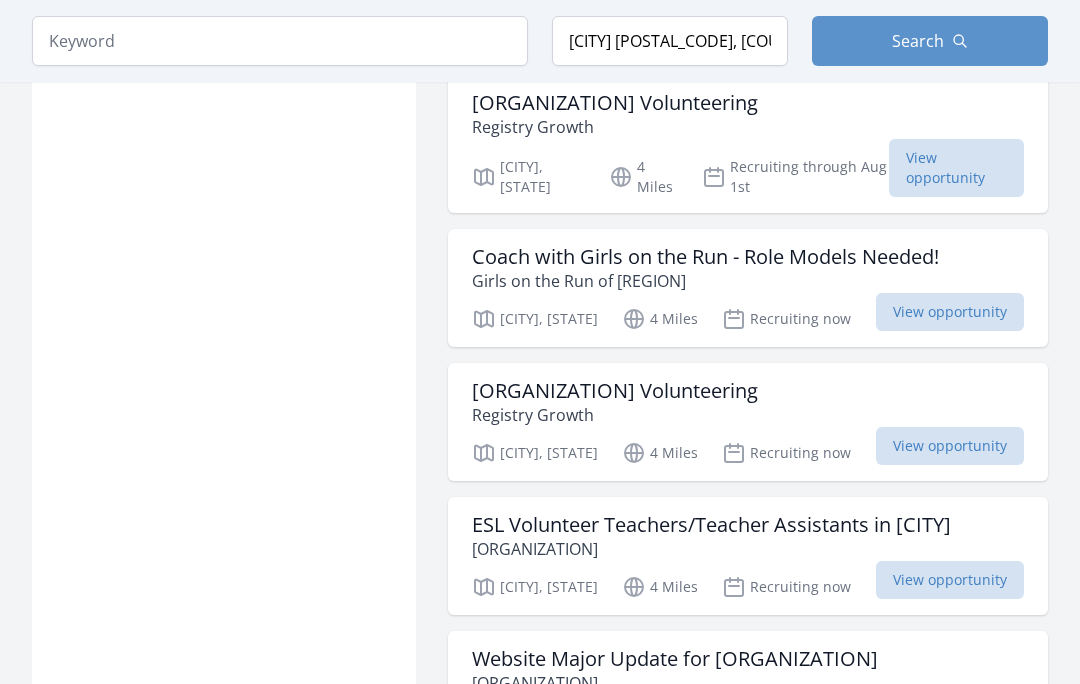 click on "View opportunity" at bounding box center (950, 446) 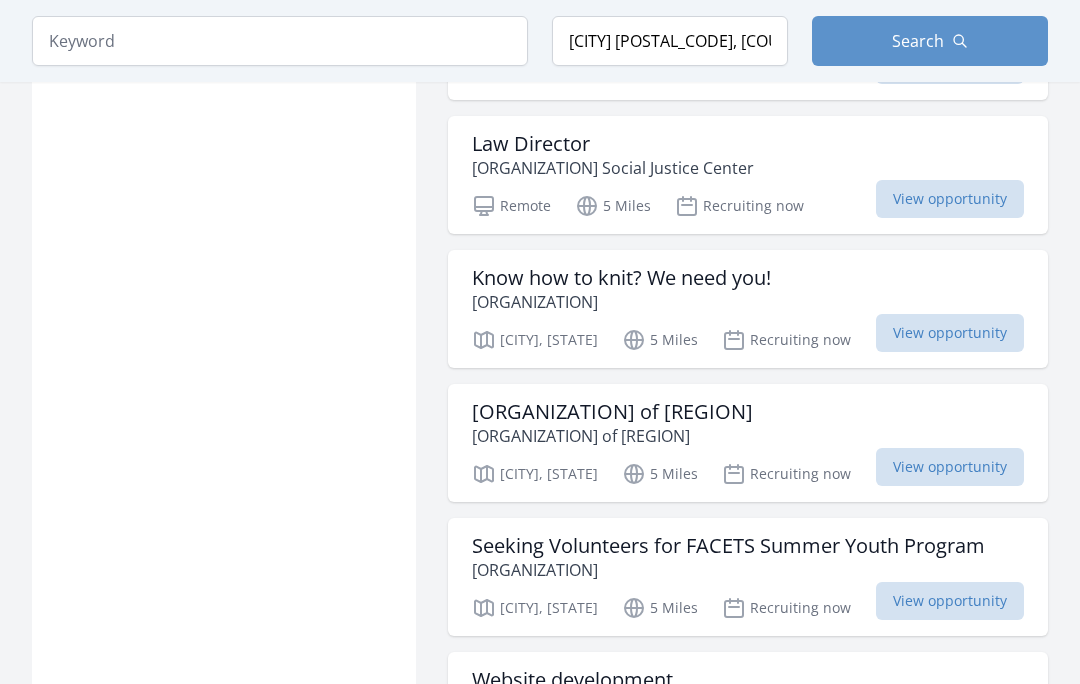 scroll, scrollTop: 4144, scrollLeft: 0, axis: vertical 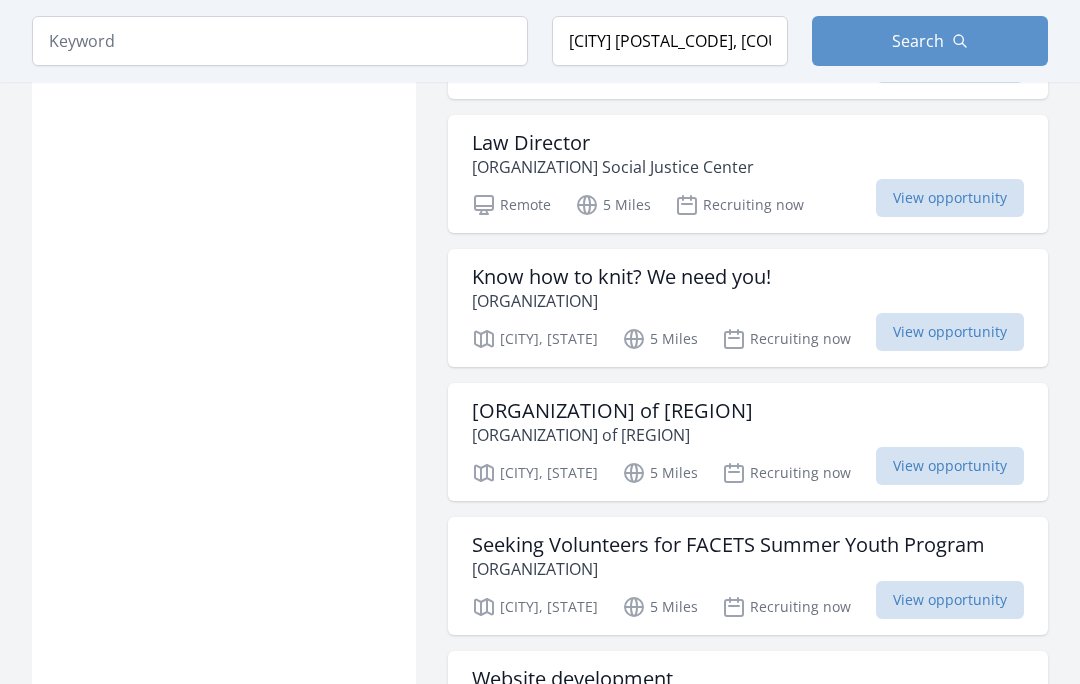click on "View opportunity" at bounding box center (950, 332) 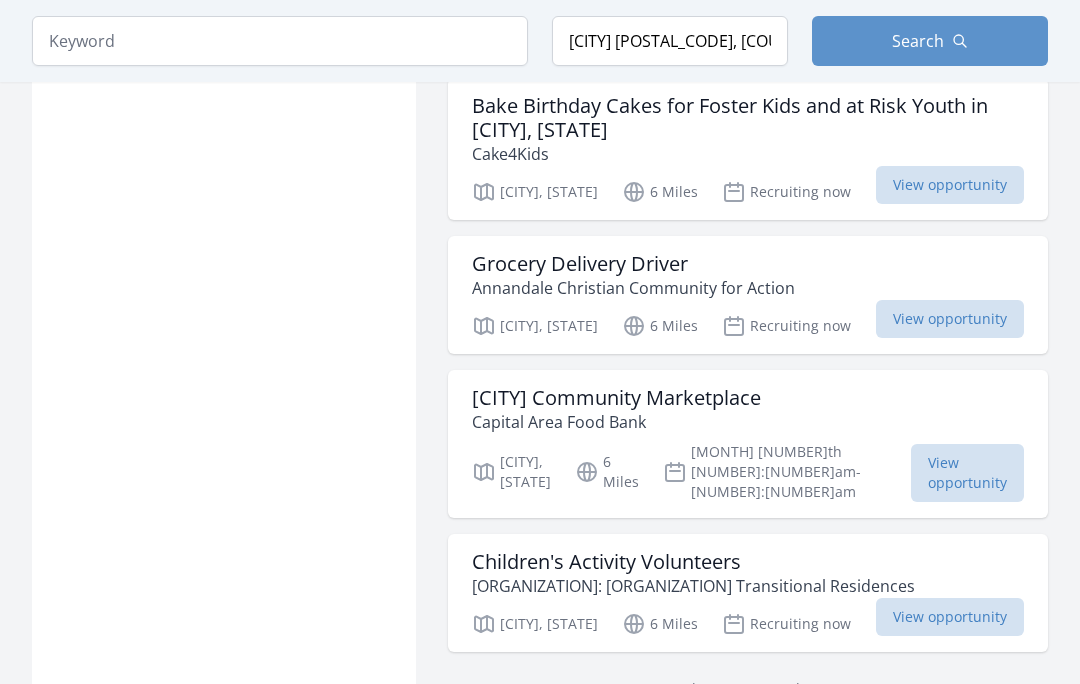 scroll, scrollTop: 5219, scrollLeft: 0, axis: vertical 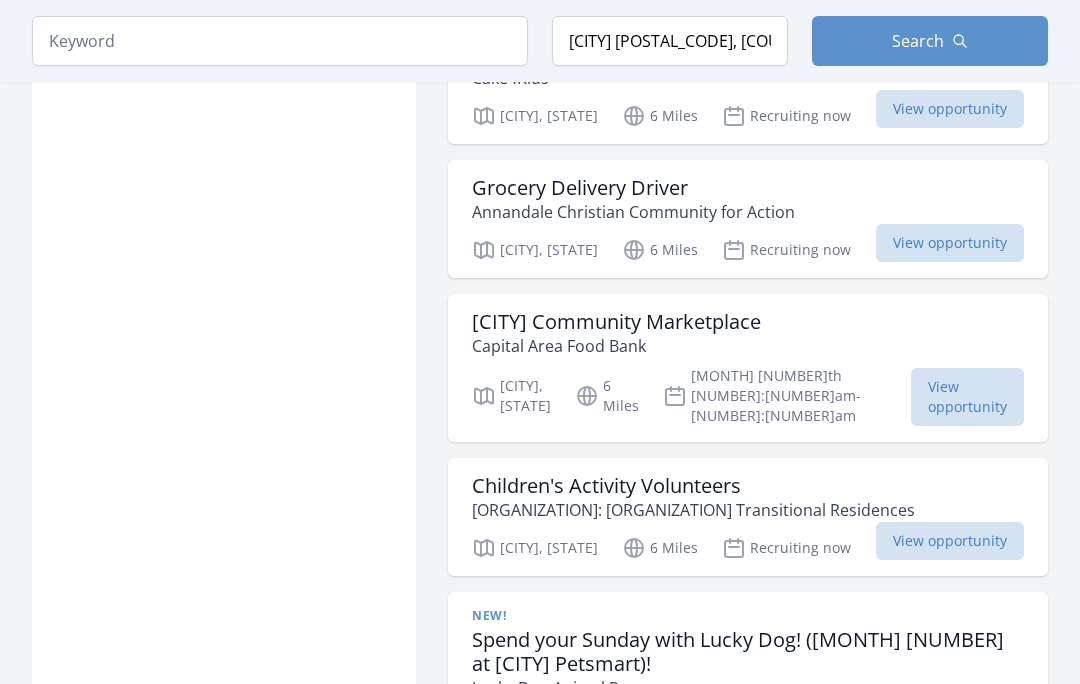click on "View opportunity" at bounding box center [967, 397] 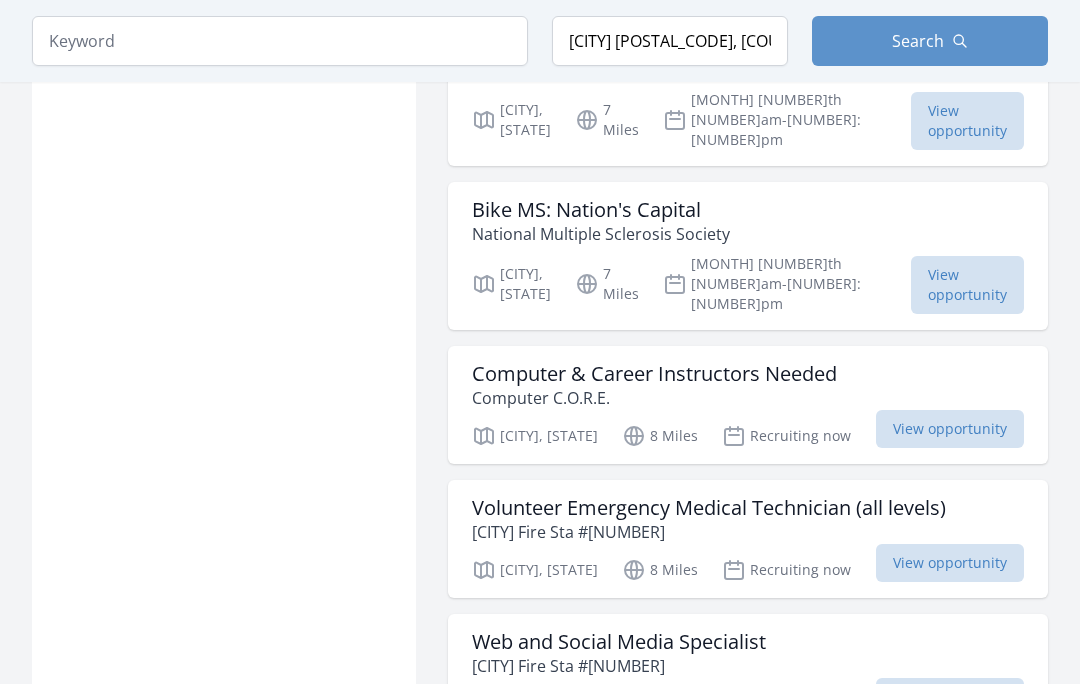 scroll, scrollTop: 7612, scrollLeft: 0, axis: vertical 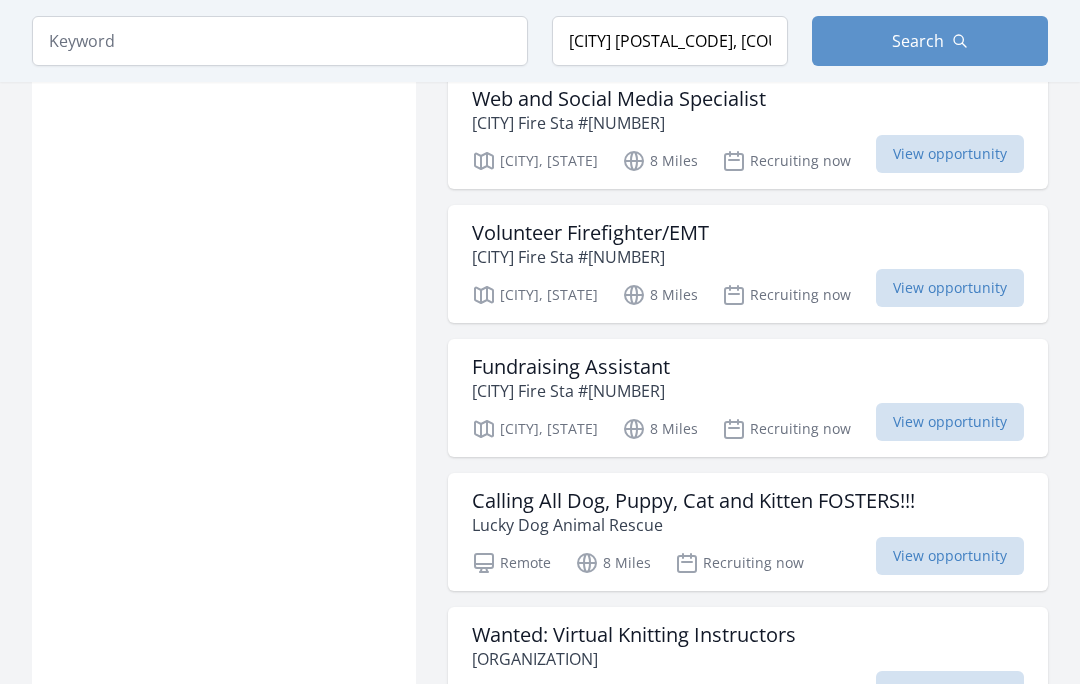 click on "View opportunity" at bounding box center [950, 423] 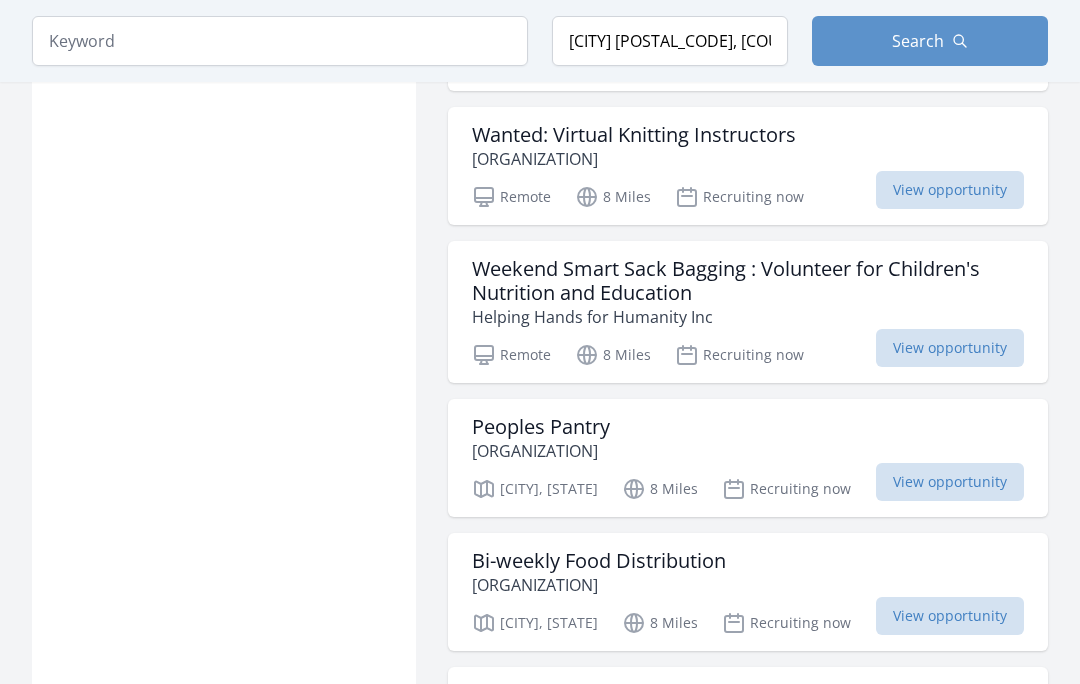 scroll, scrollTop: 8655, scrollLeft: 0, axis: vertical 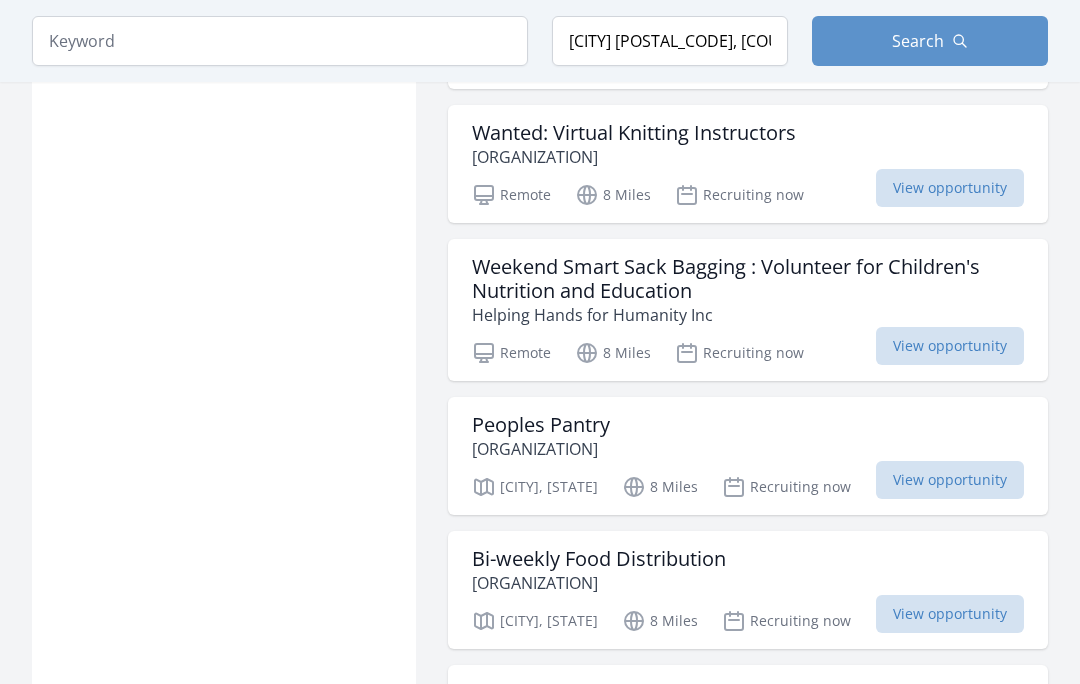 click on "View opportunity" at bounding box center [950, 347] 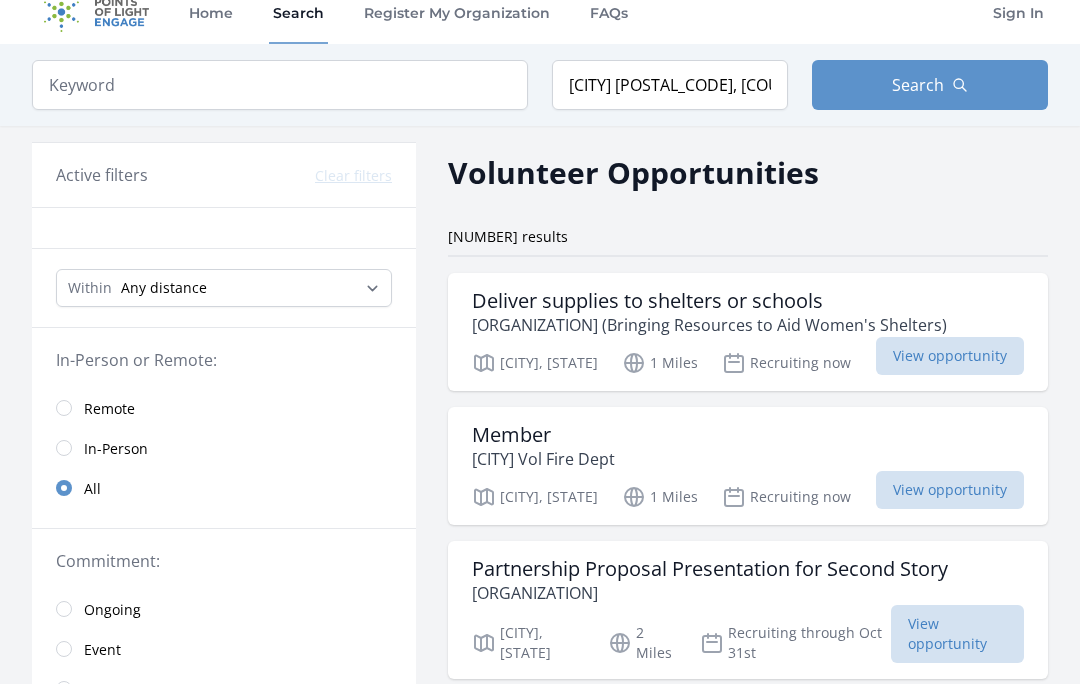 scroll, scrollTop: 0, scrollLeft: 0, axis: both 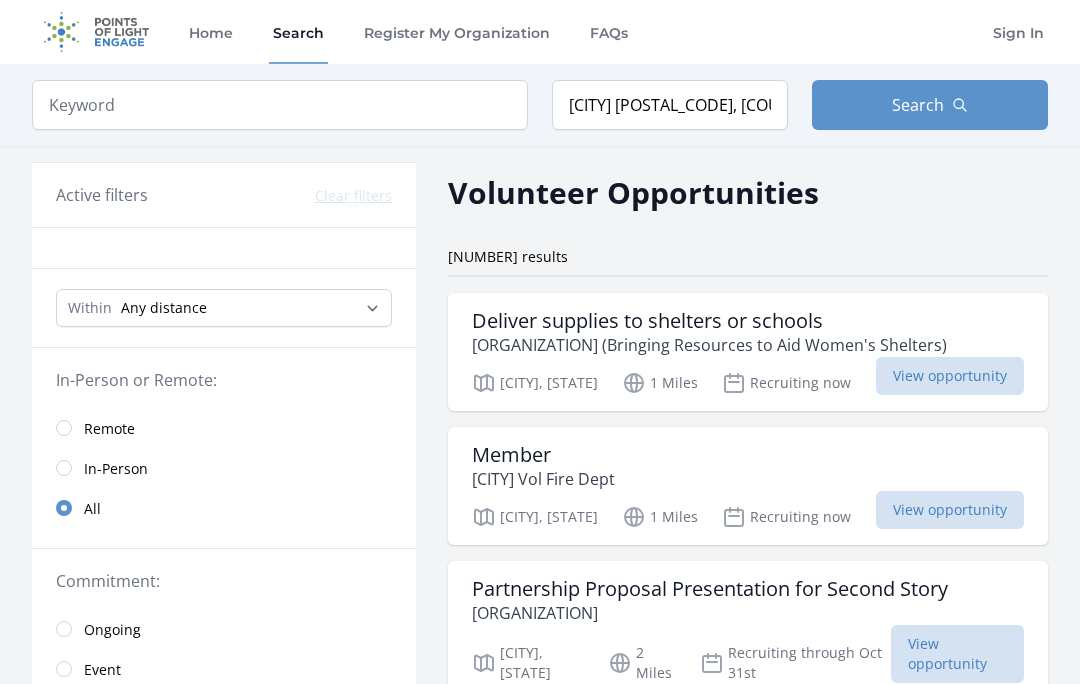 click on "View opportunity" at bounding box center [950, 376] 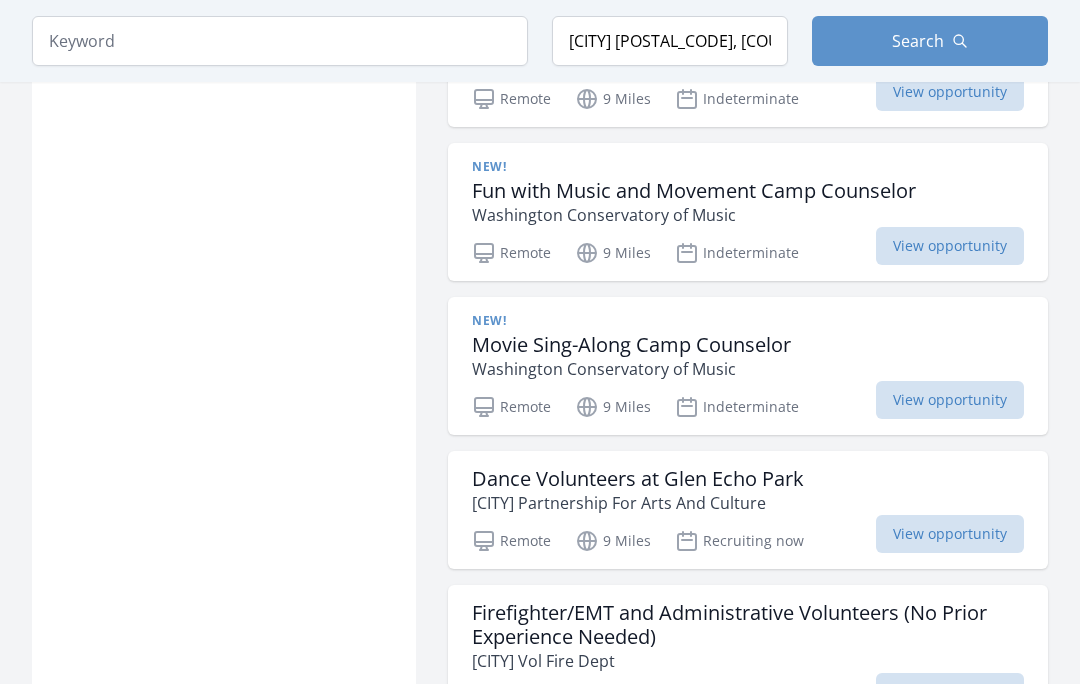 scroll, scrollTop: 10087, scrollLeft: 0, axis: vertical 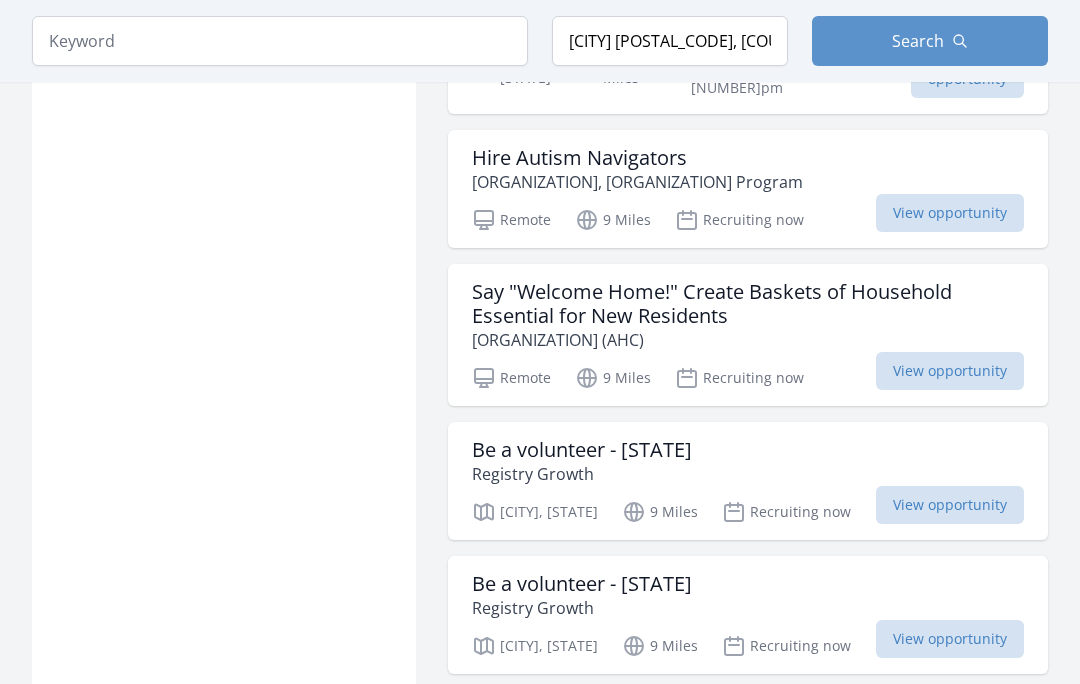 click on "View opportunity" at bounding box center (950, 505) 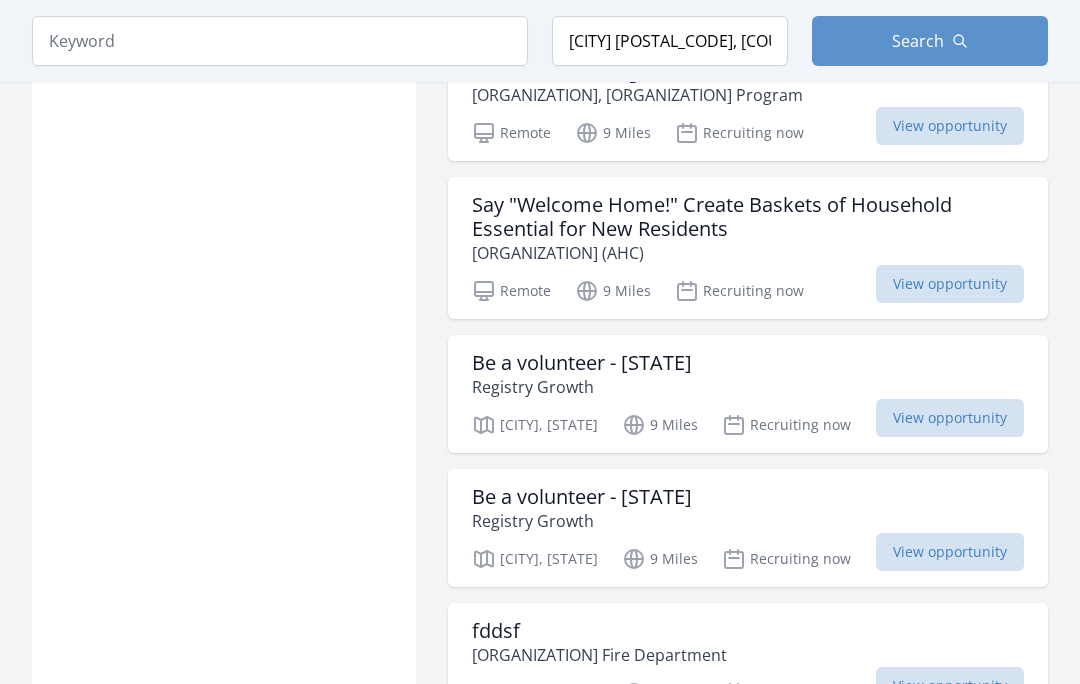 click on "View opportunity" at bounding box center [950, 552] 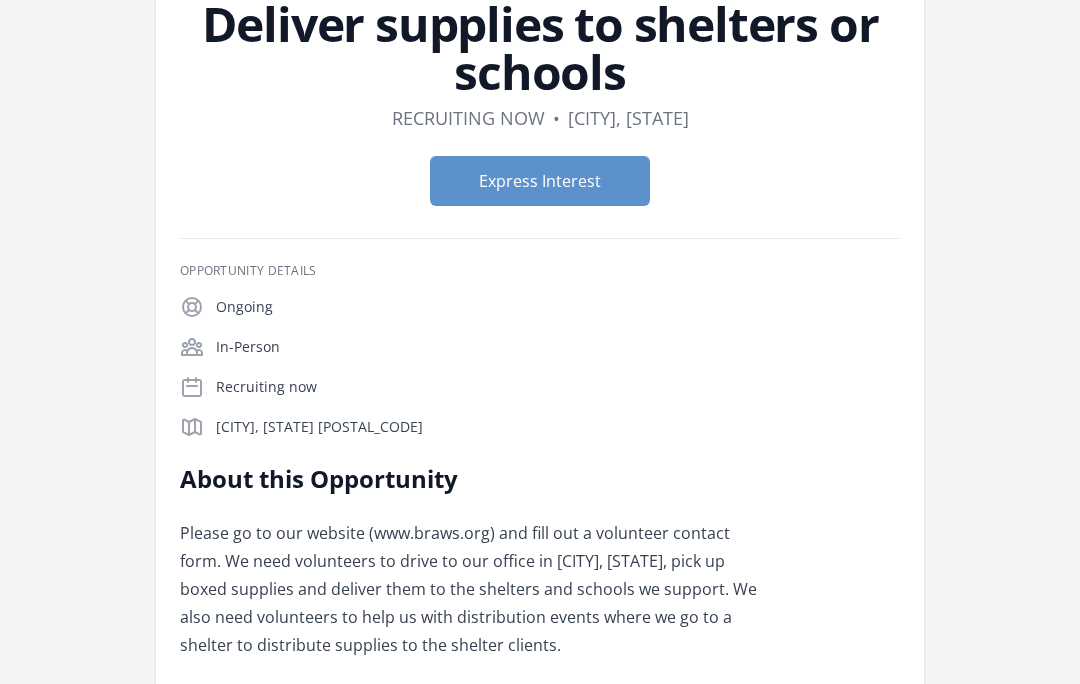 scroll, scrollTop: 0, scrollLeft: 0, axis: both 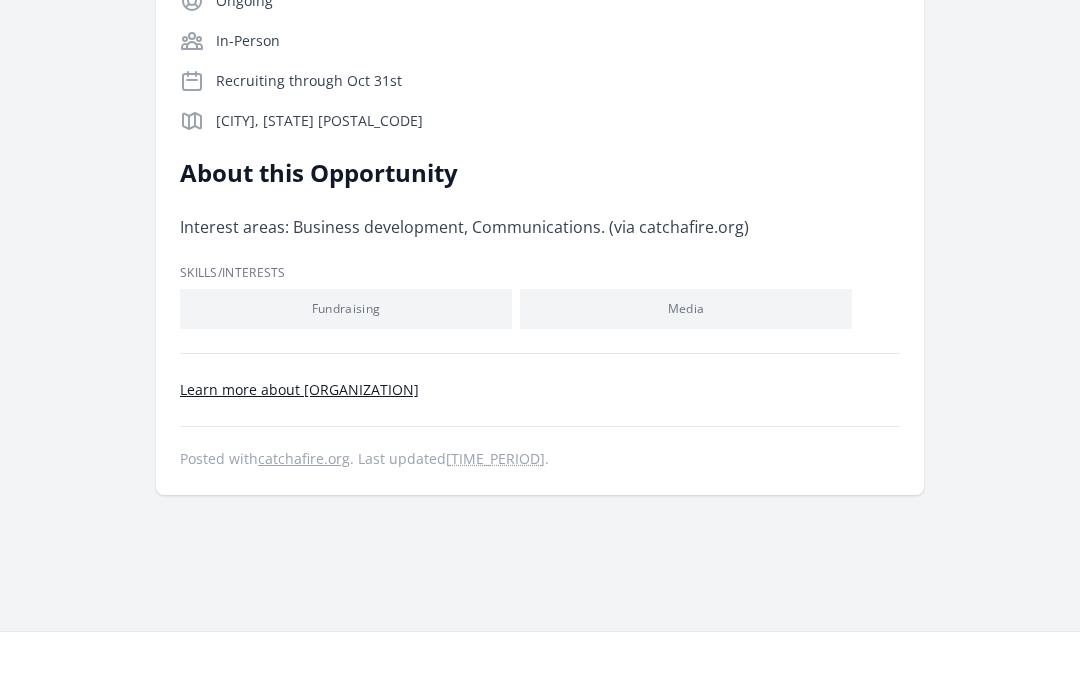click on "Learn more about Second Story" at bounding box center (299, 389) 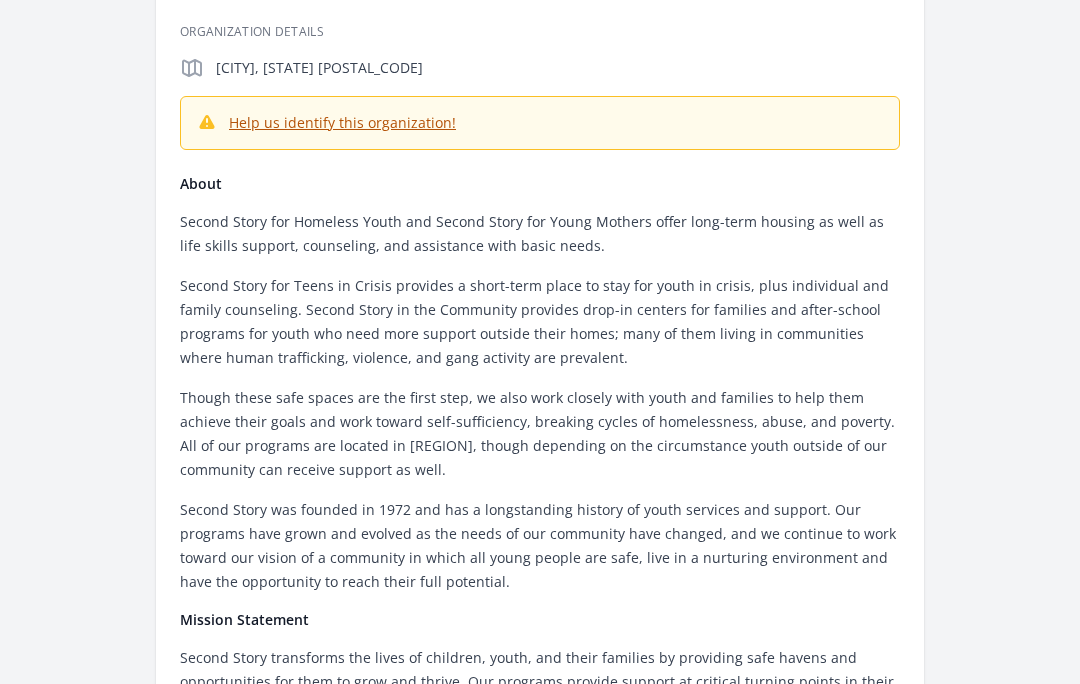 scroll, scrollTop: 273, scrollLeft: 0, axis: vertical 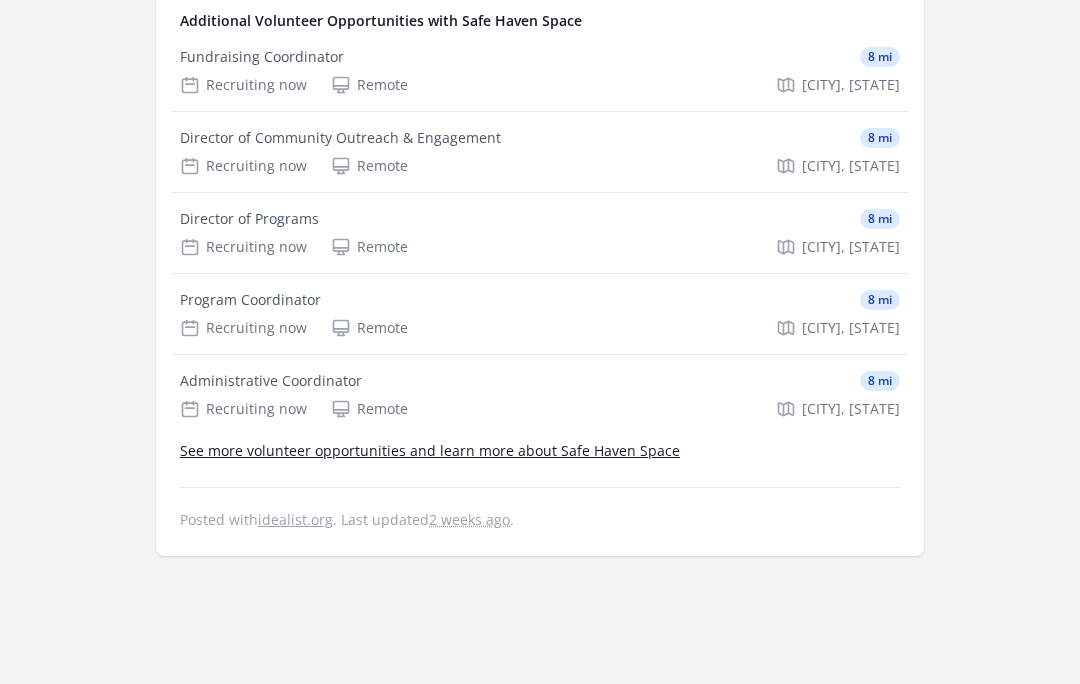 click on "See  more volunteer opportunities and learn more about Safe Haven Space" at bounding box center (430, 451) 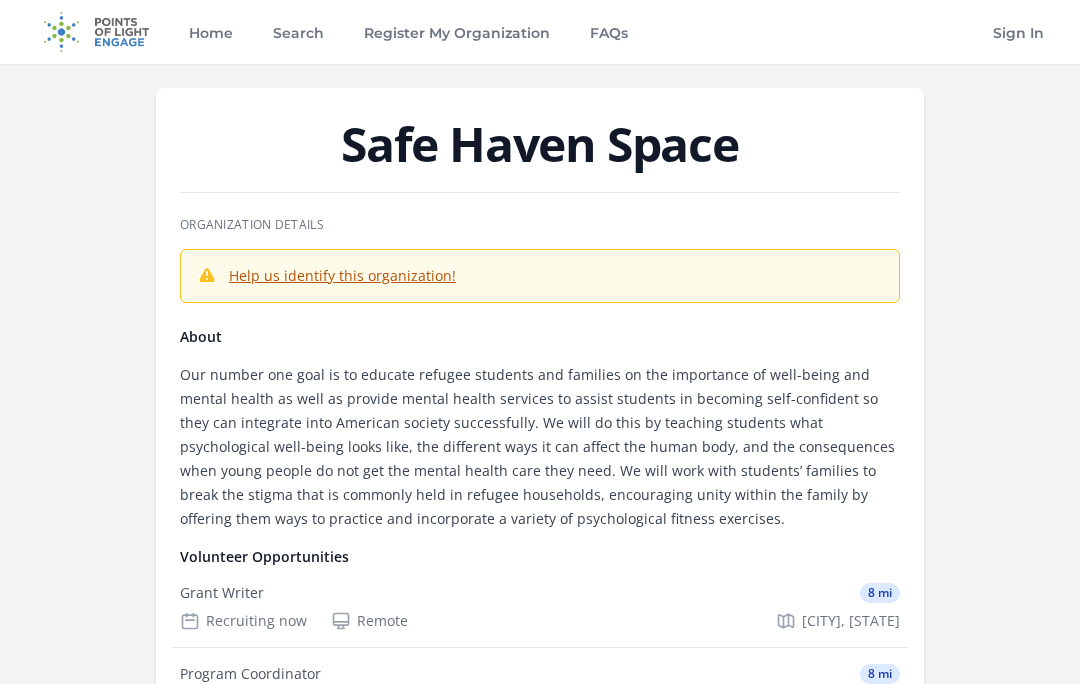 scroll, scrollTop: 0, scrollLeft: 0, axis: both 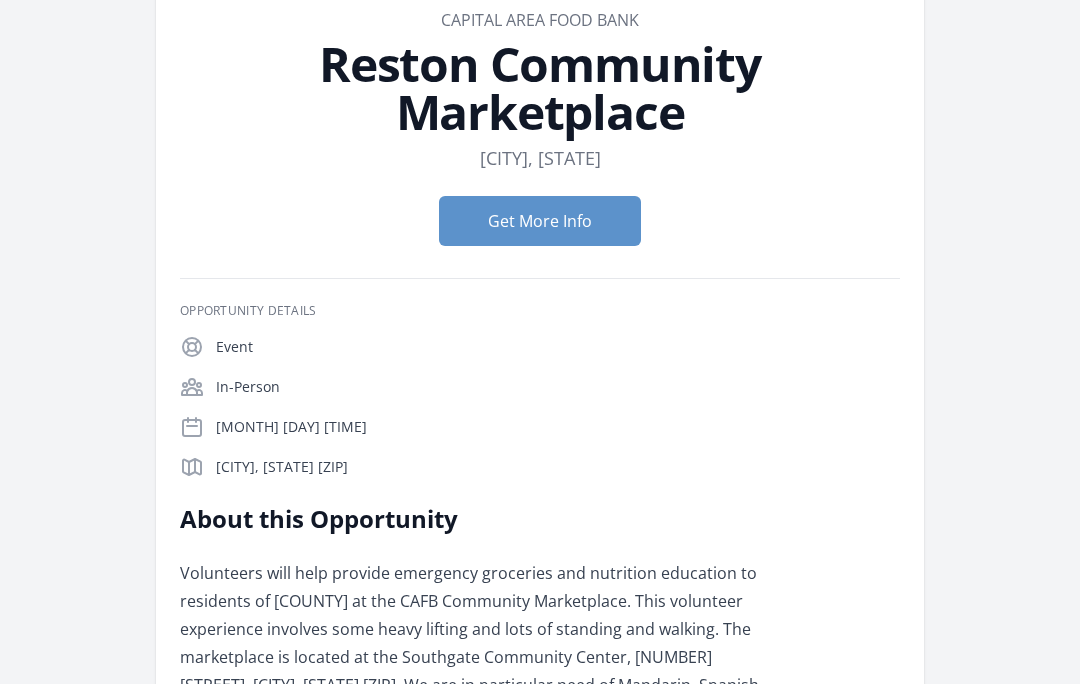 click on "Get More Info" at bounding box center (540, 221) 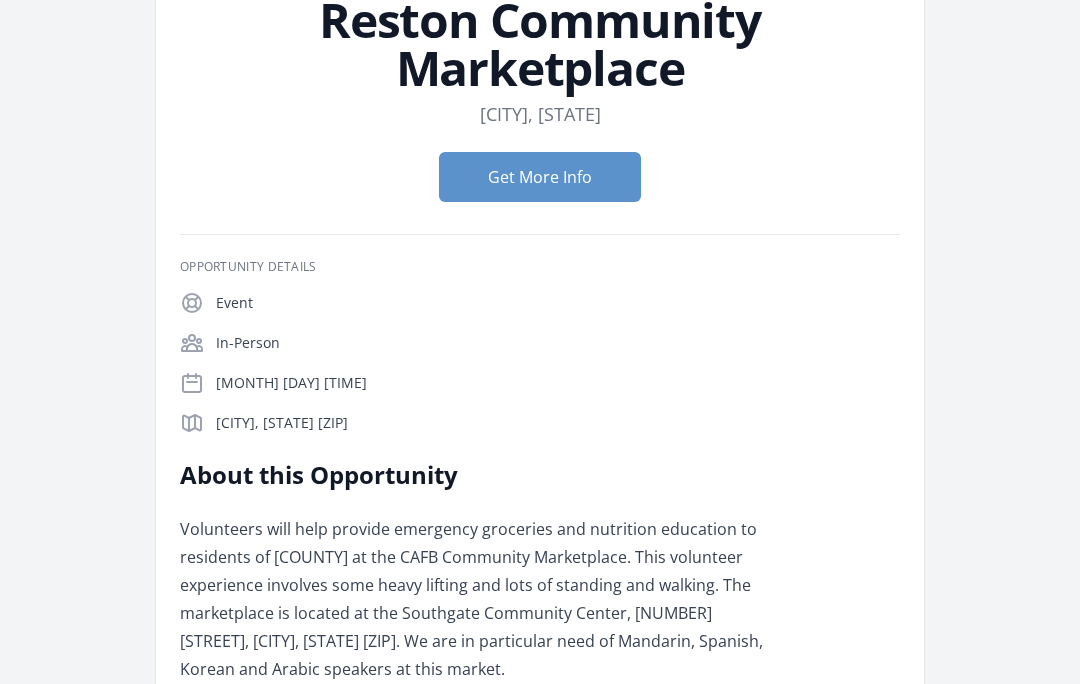 scroll, scrollTop: 156, scrollLeft: 0, axis: vertical 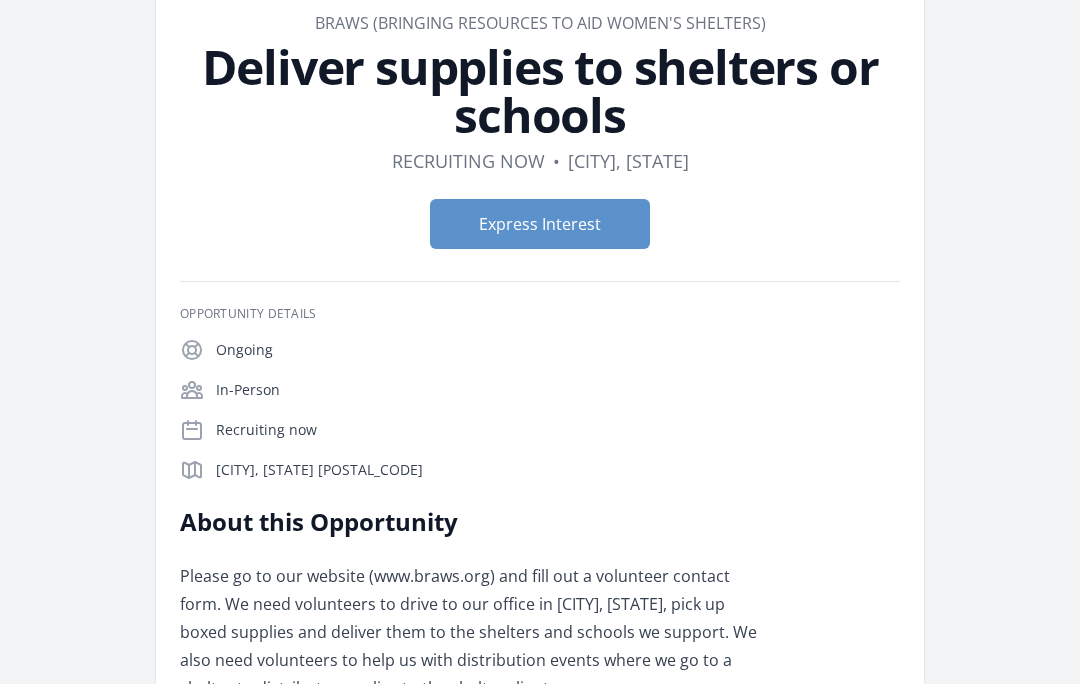 click on "Express Interest" at bounding box center (540, 224) 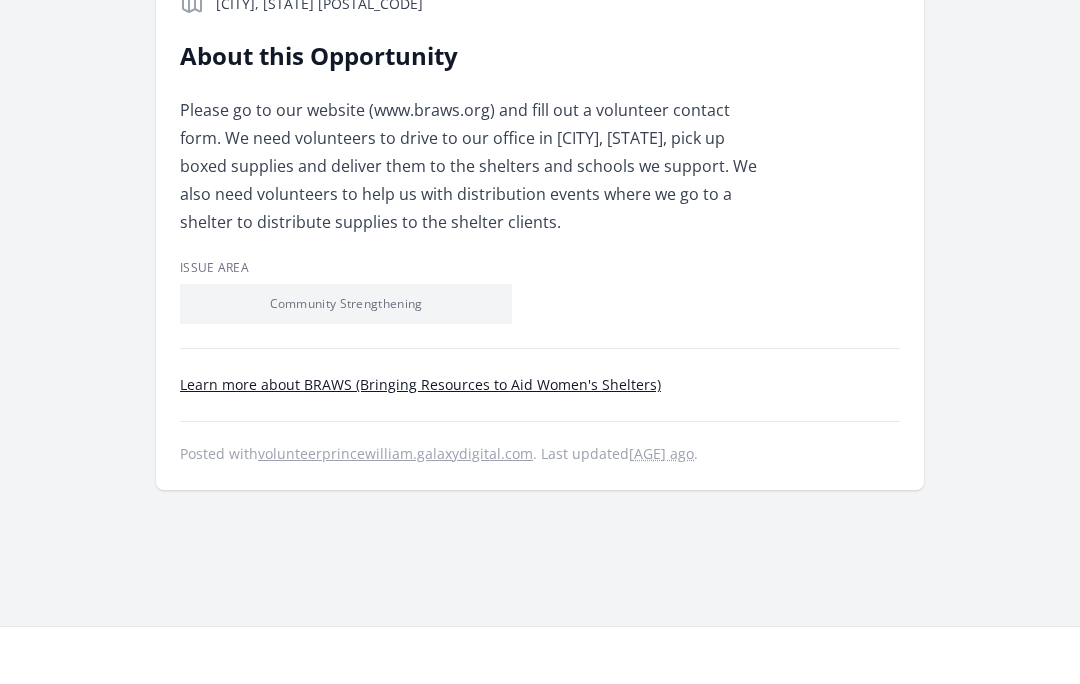 scroll, scrollTop: 591, scrollLeft: 0, axis: vertical 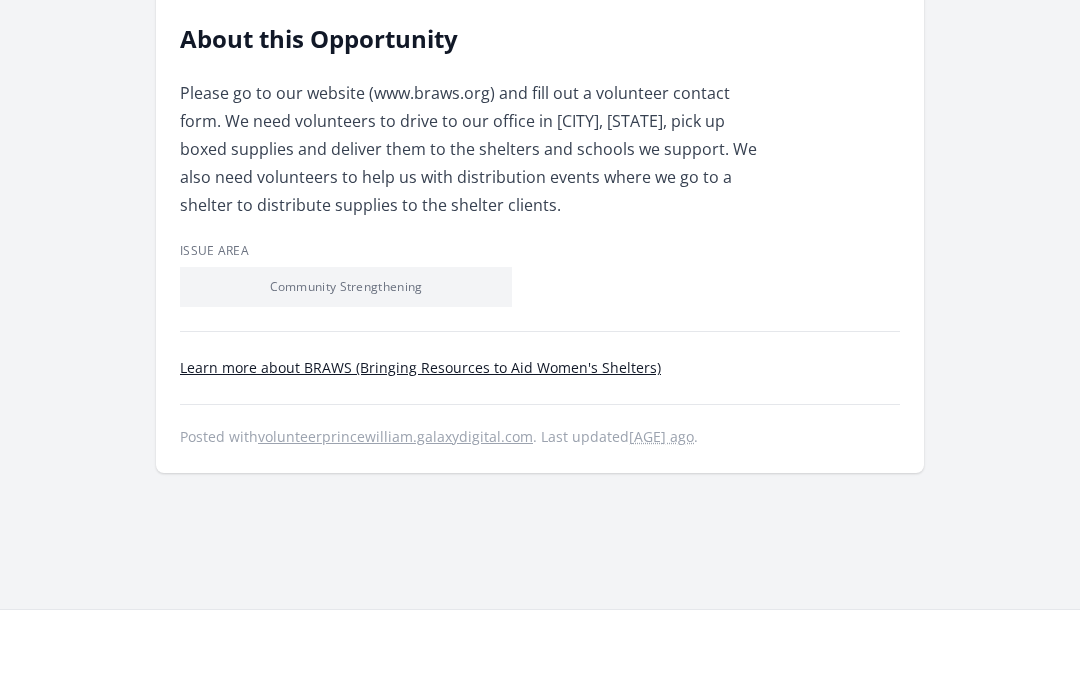 click on "Learn more about BRAWS (Bringing Resources to Aid Women's Shelters)" at bounding box center (420, 368) 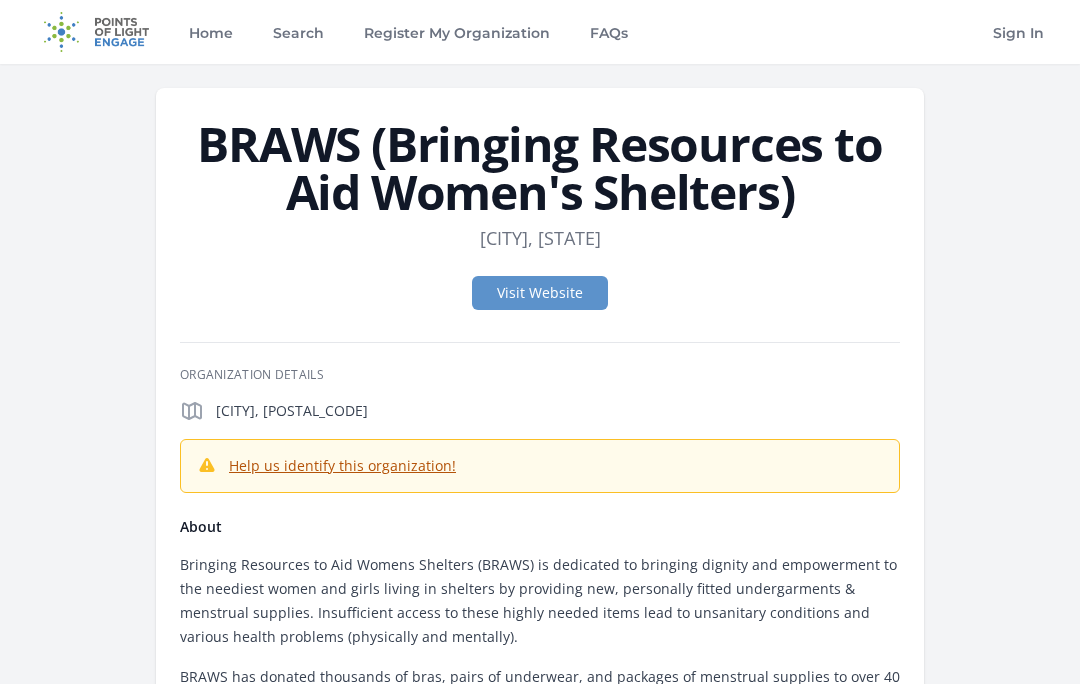 scroll, scrollTop: 0, scrollLeft: 0, axis: both 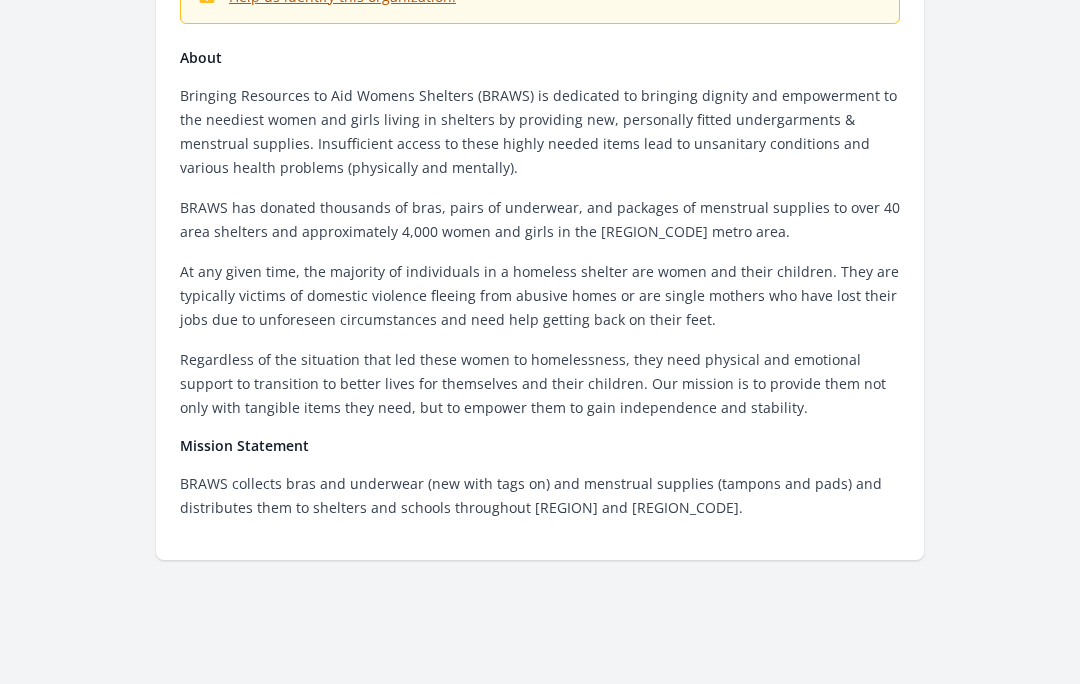 click on "BRAWS (Bringing Resources to Aid Women's Shelters)
Location
Vienna, VA
Visit Website
Organization Details" at bounding box center (540, 89) 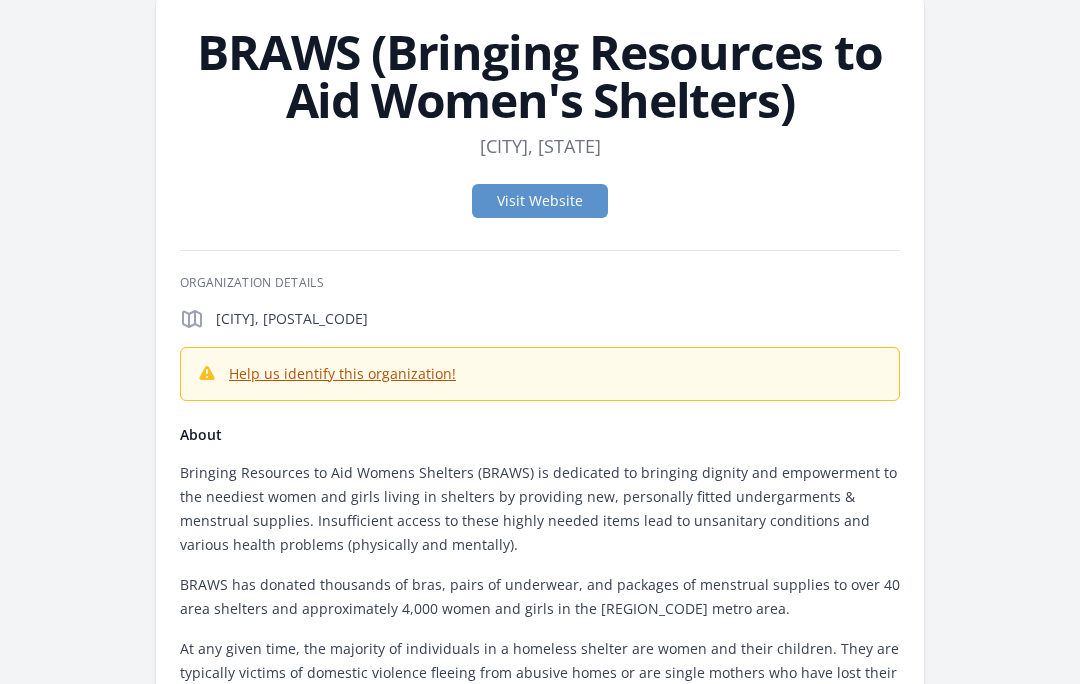scroll, scrollTop: 45, scrollLeft: 0, axis: vertical 